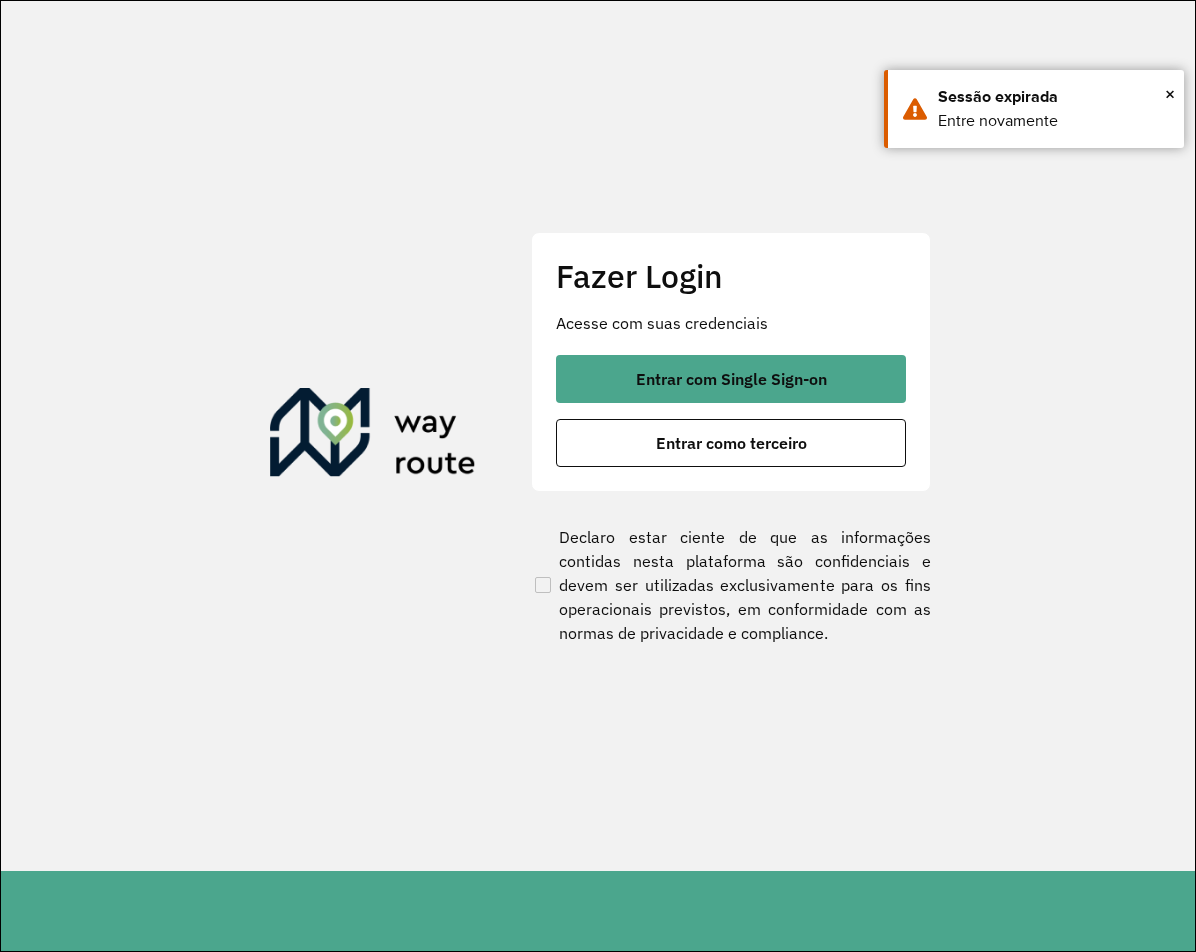 scroll, scrollTop: 0, scrollLeft: 0, axis: both 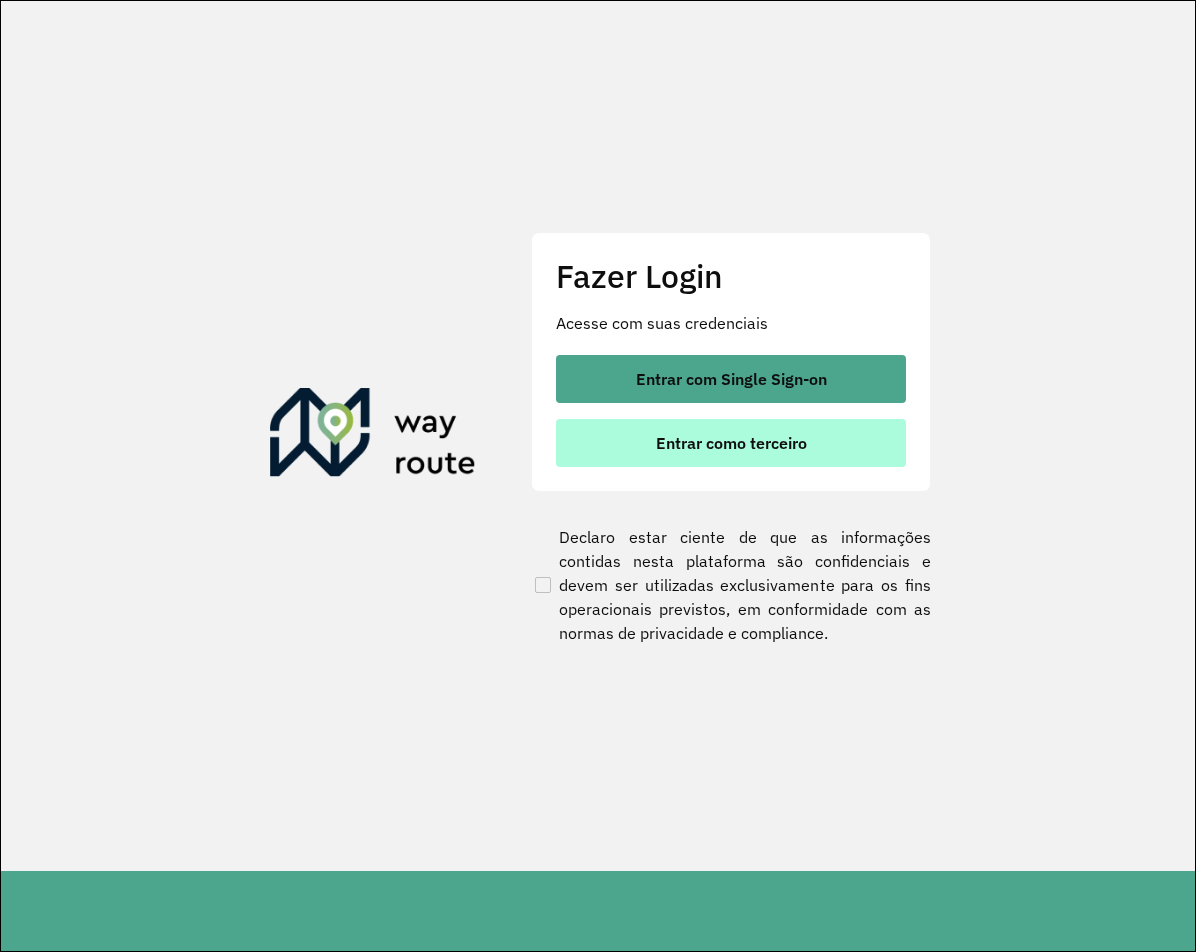 click on "Entrar como terceiro" at bounding box center (731, 443) 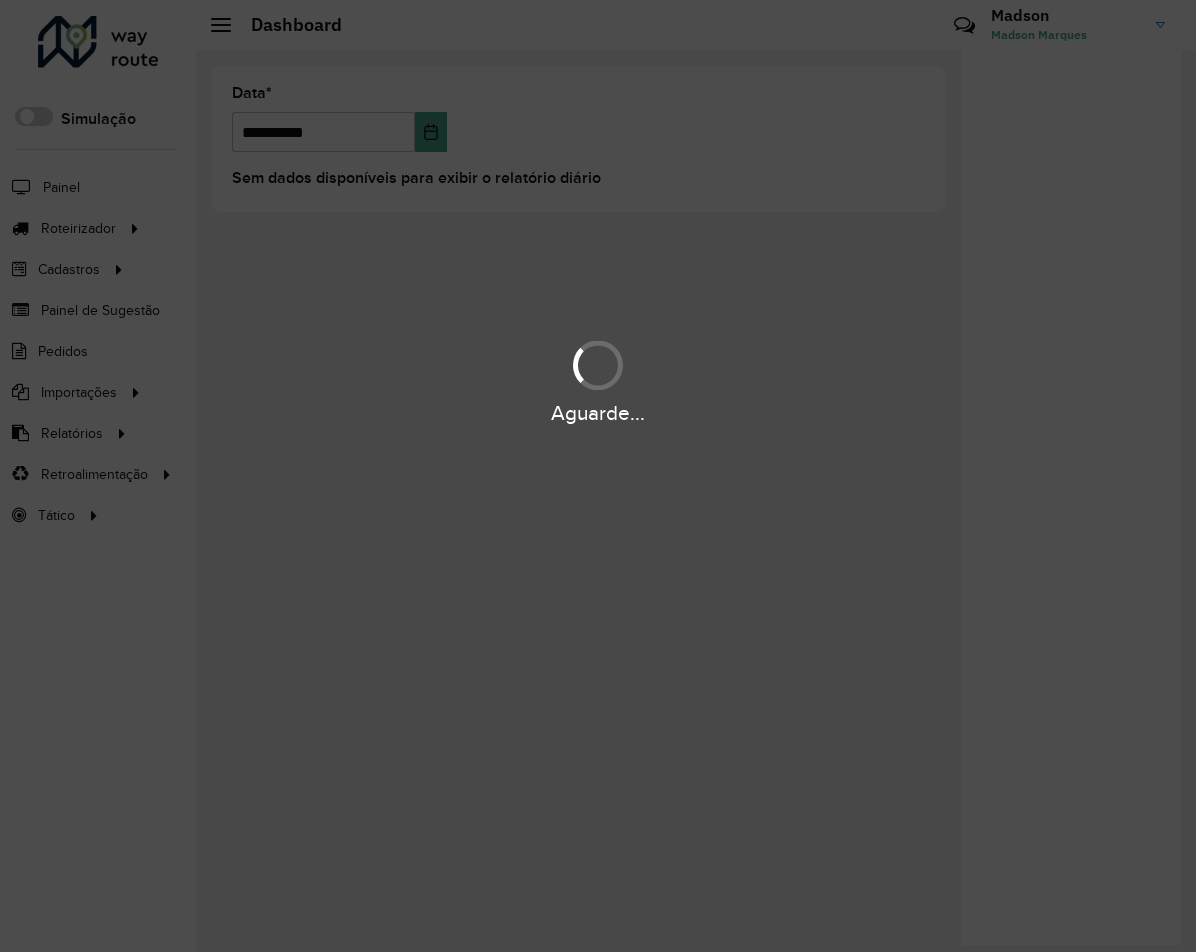 scroll, scrollTop: 0, scrollLeft: 0, axis: both 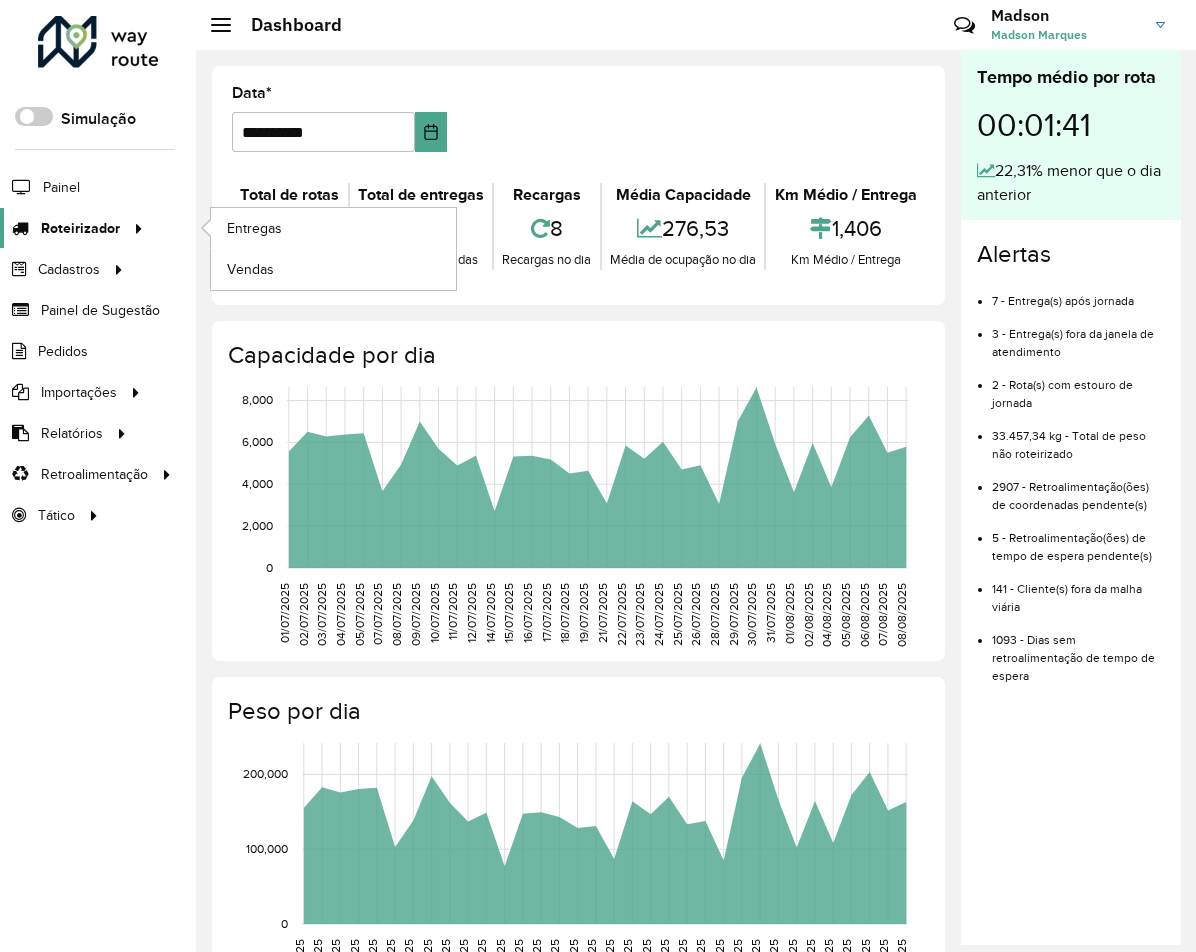 click on "Roteirizador" 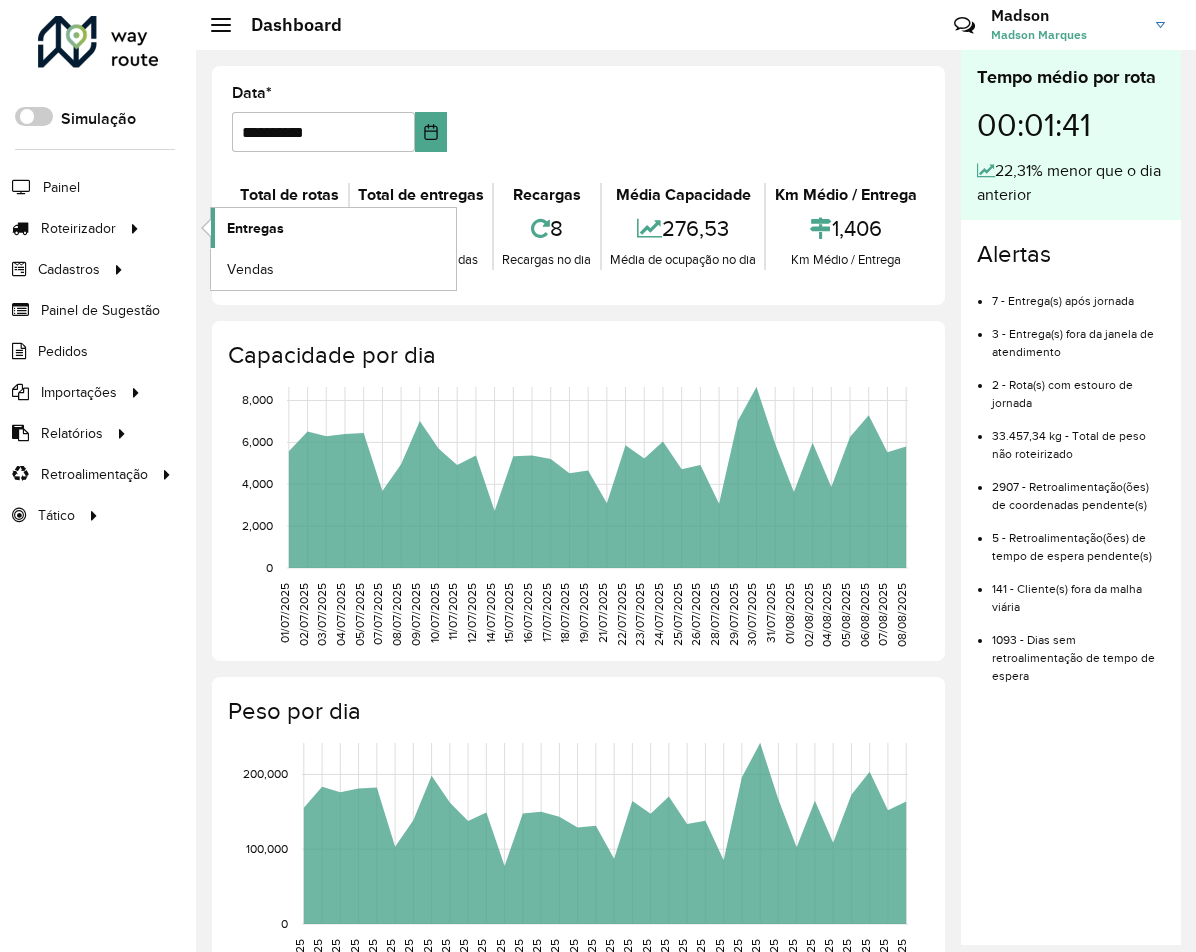 click on "Entregas" 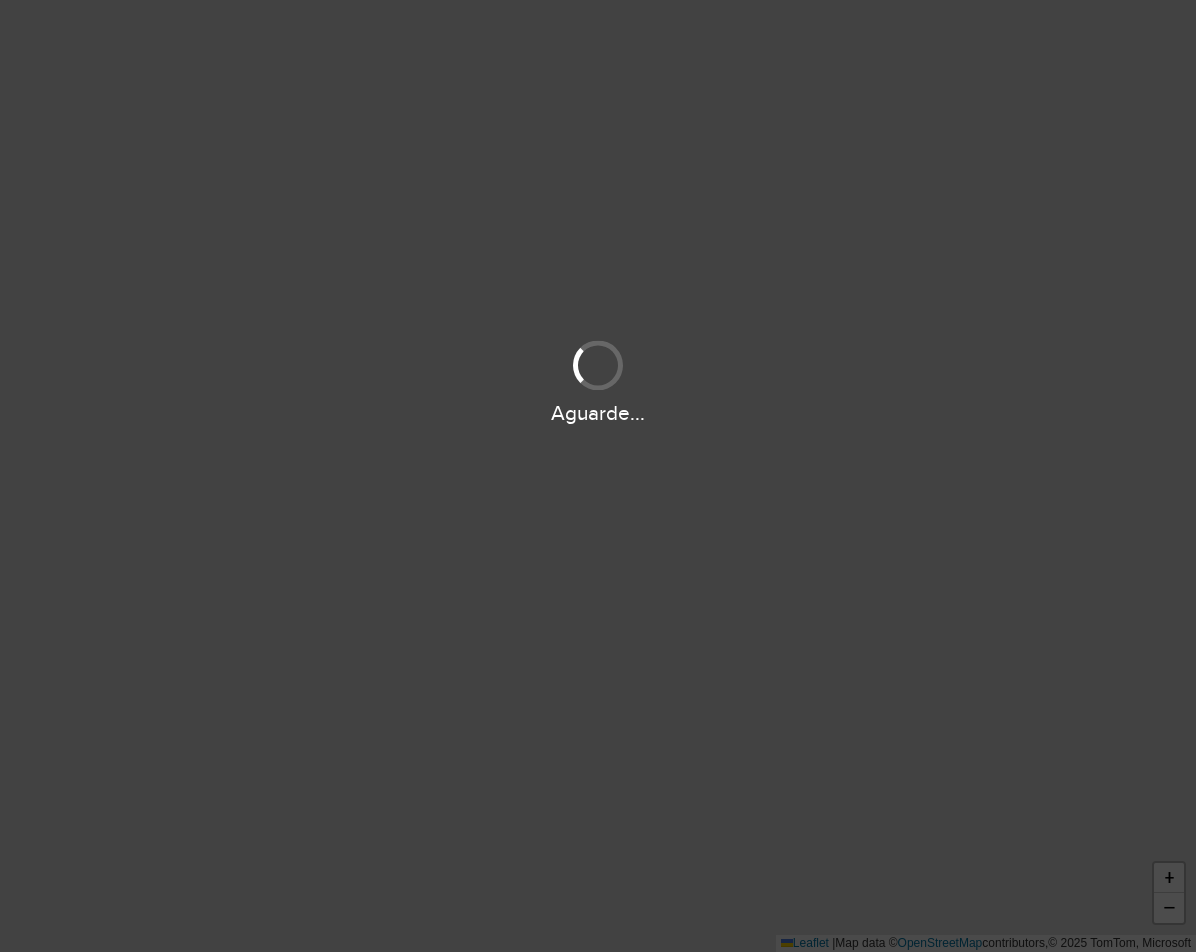 scroll, scrollTop: 0, scrollLeft: 0, axis: both 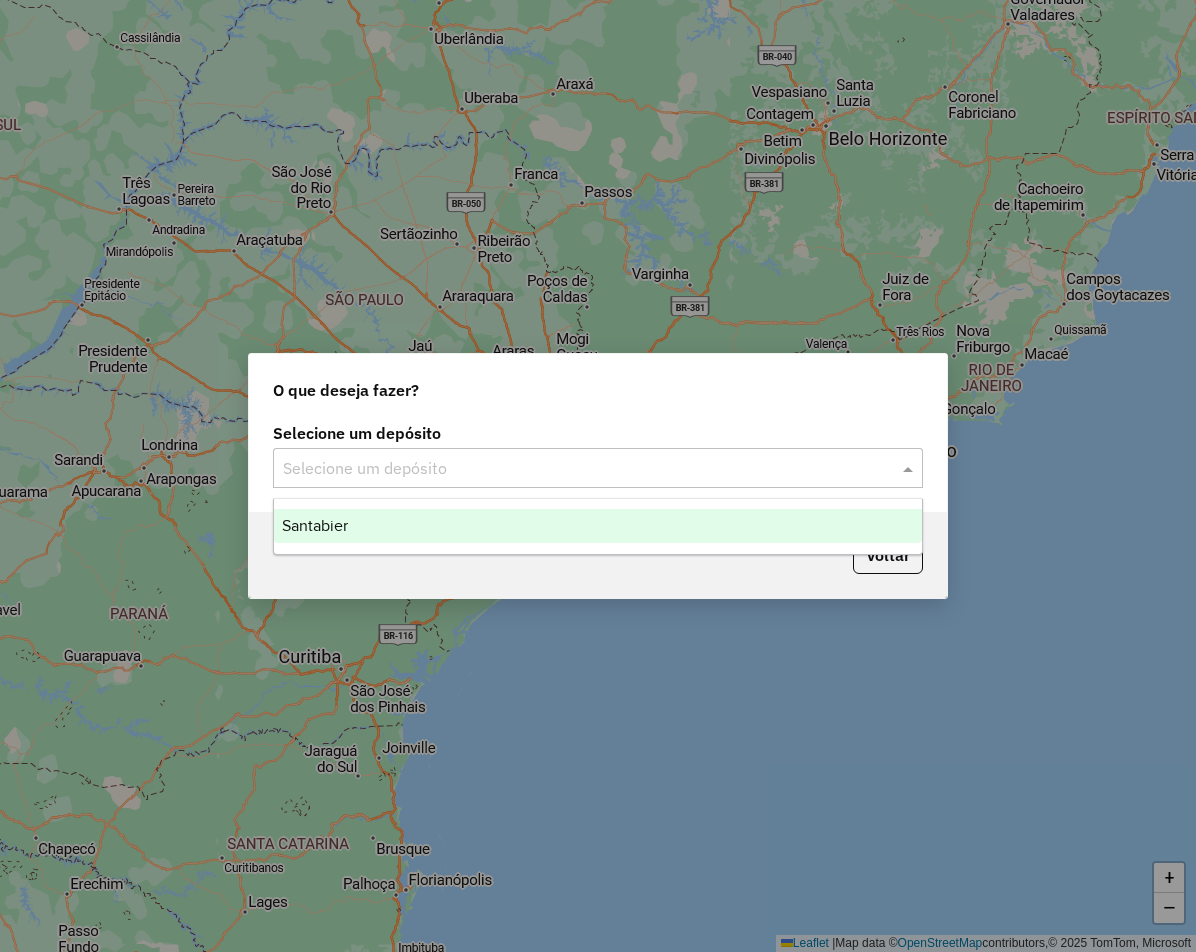click 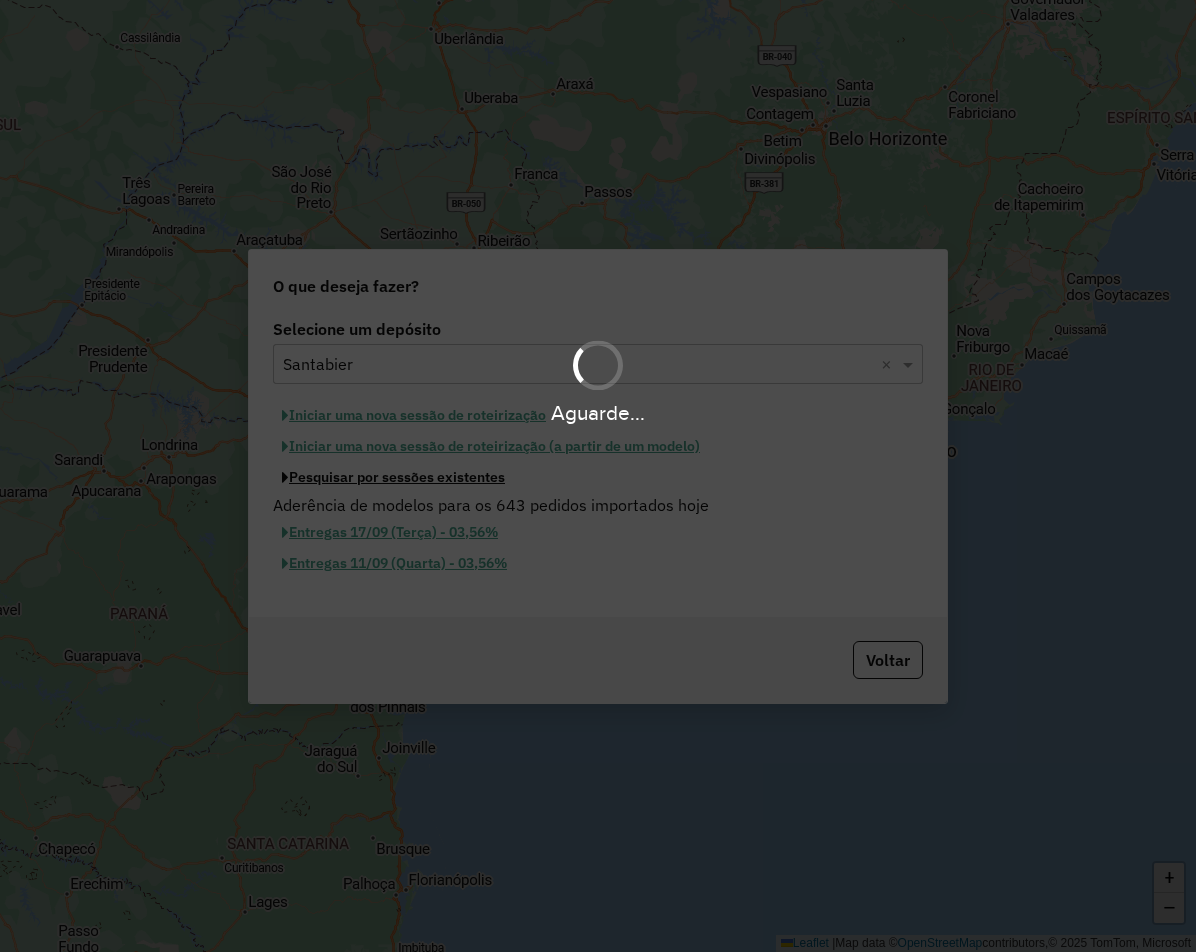 click on "Pesquisar por sessões existentes" 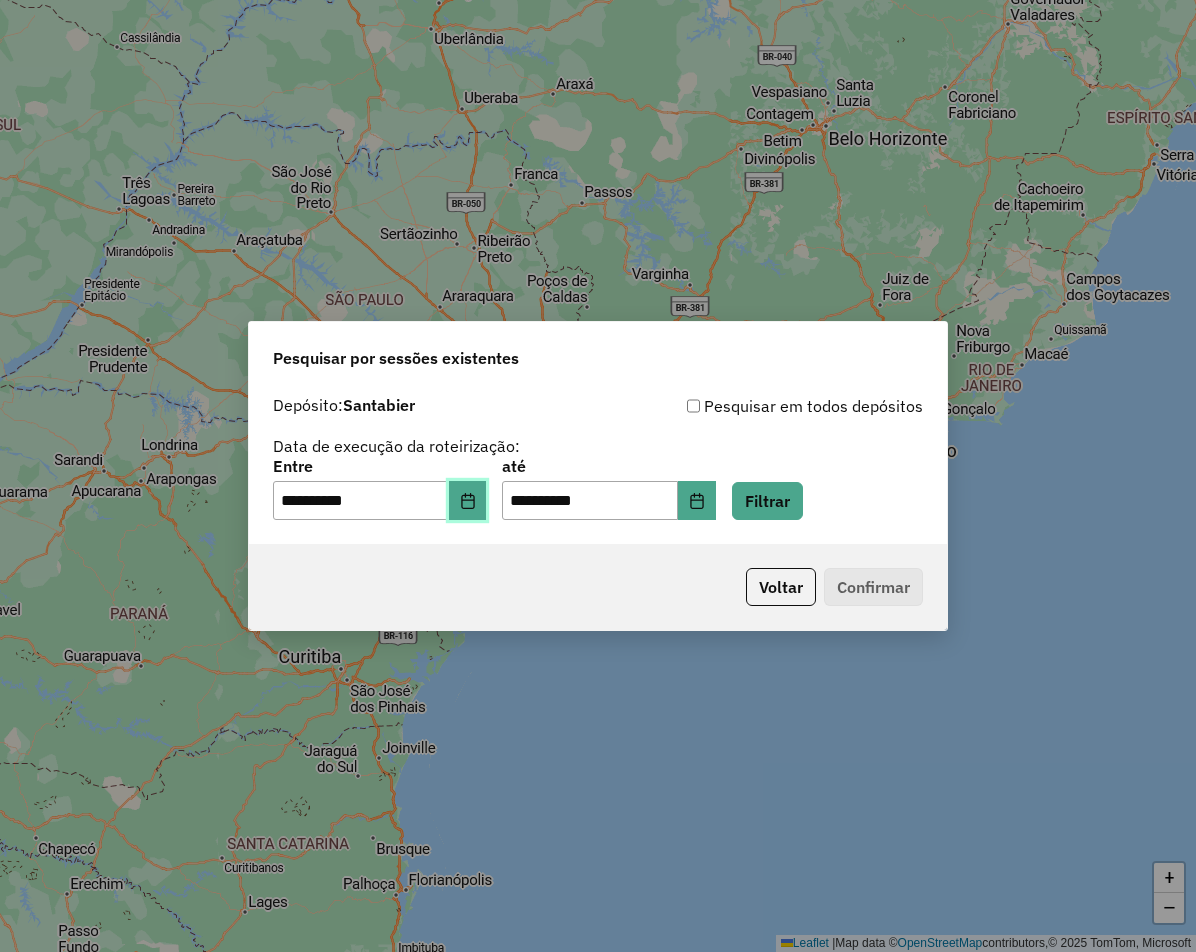 click 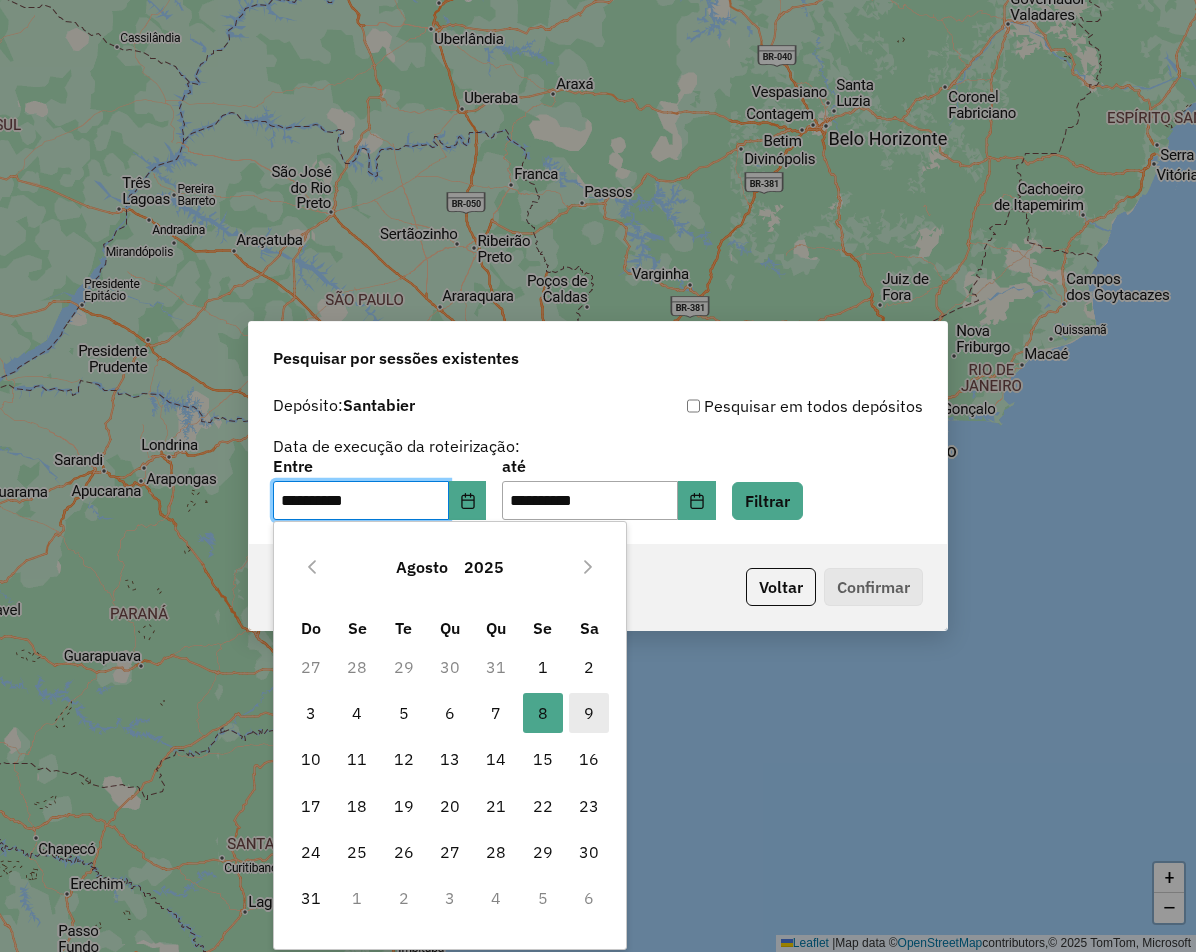 click on "9" at bounding box center [589, 713] 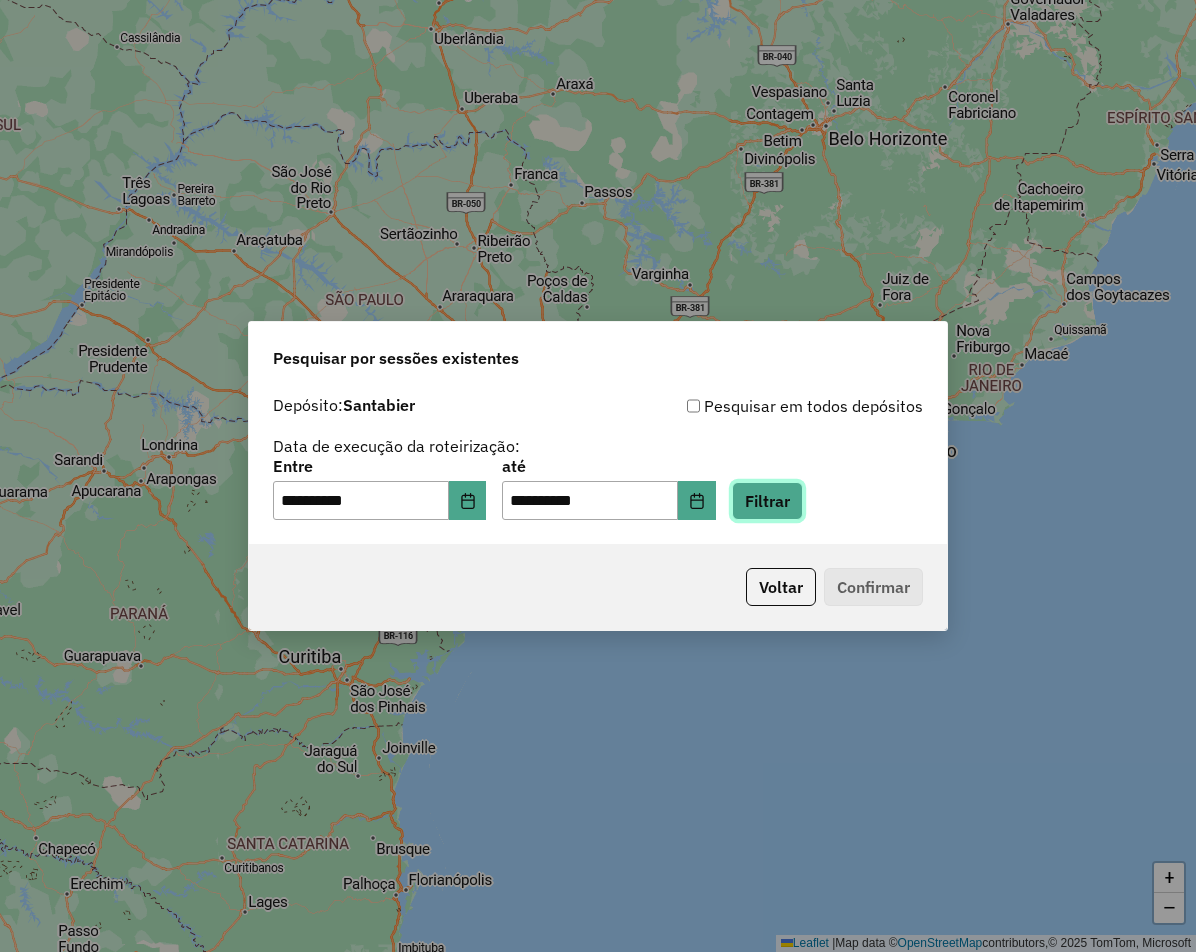 click on "Filtrar" 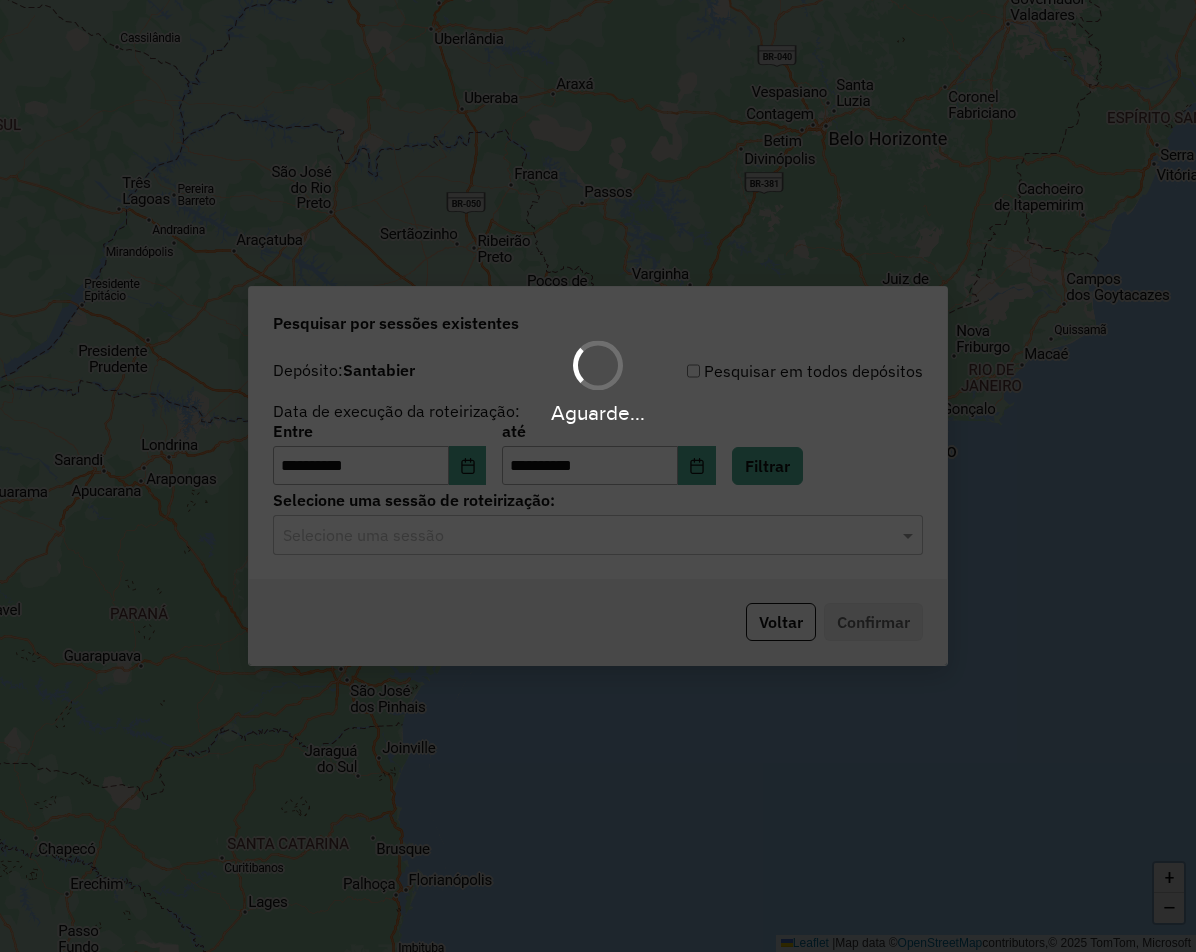 click on "**********" at bounding box center (598, 476) 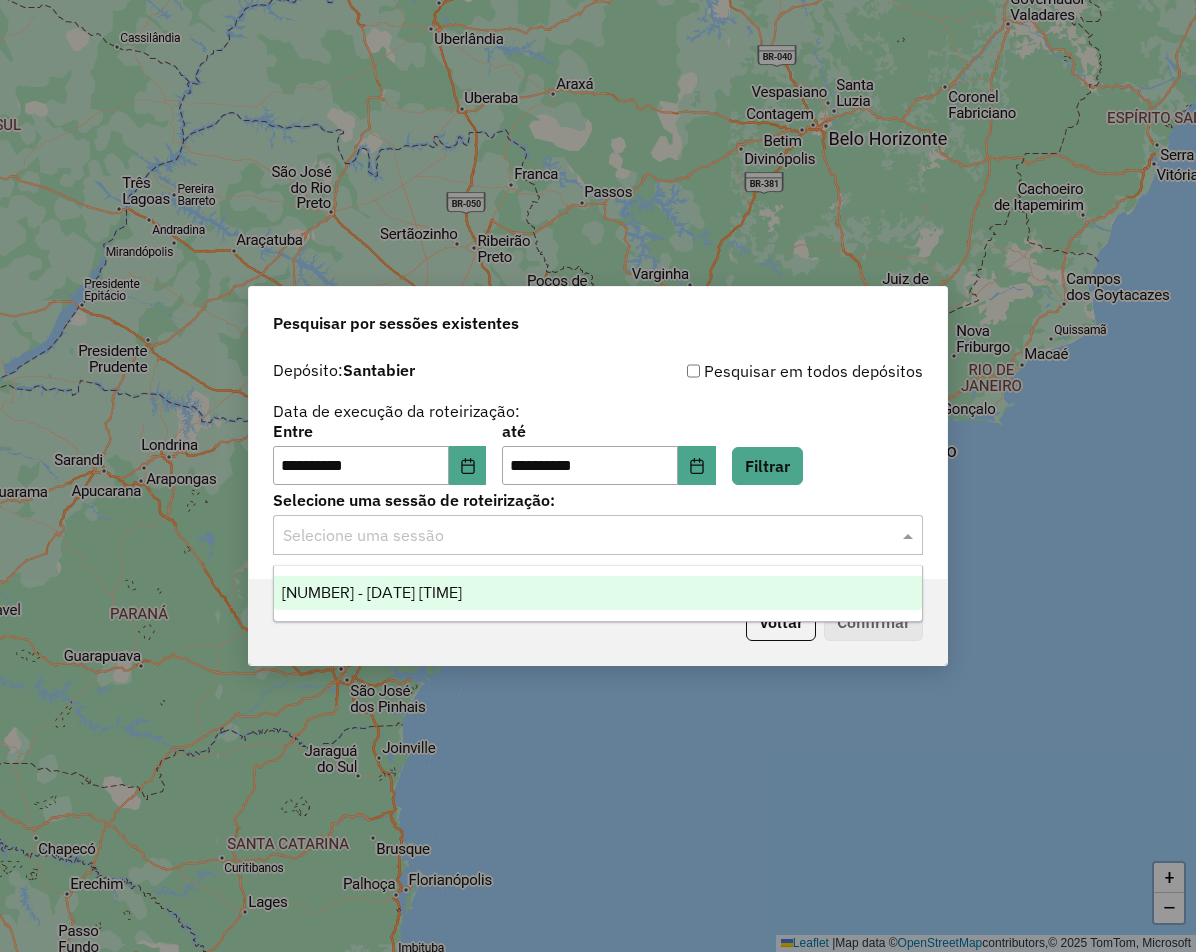 click on "Selecione uma sessão" 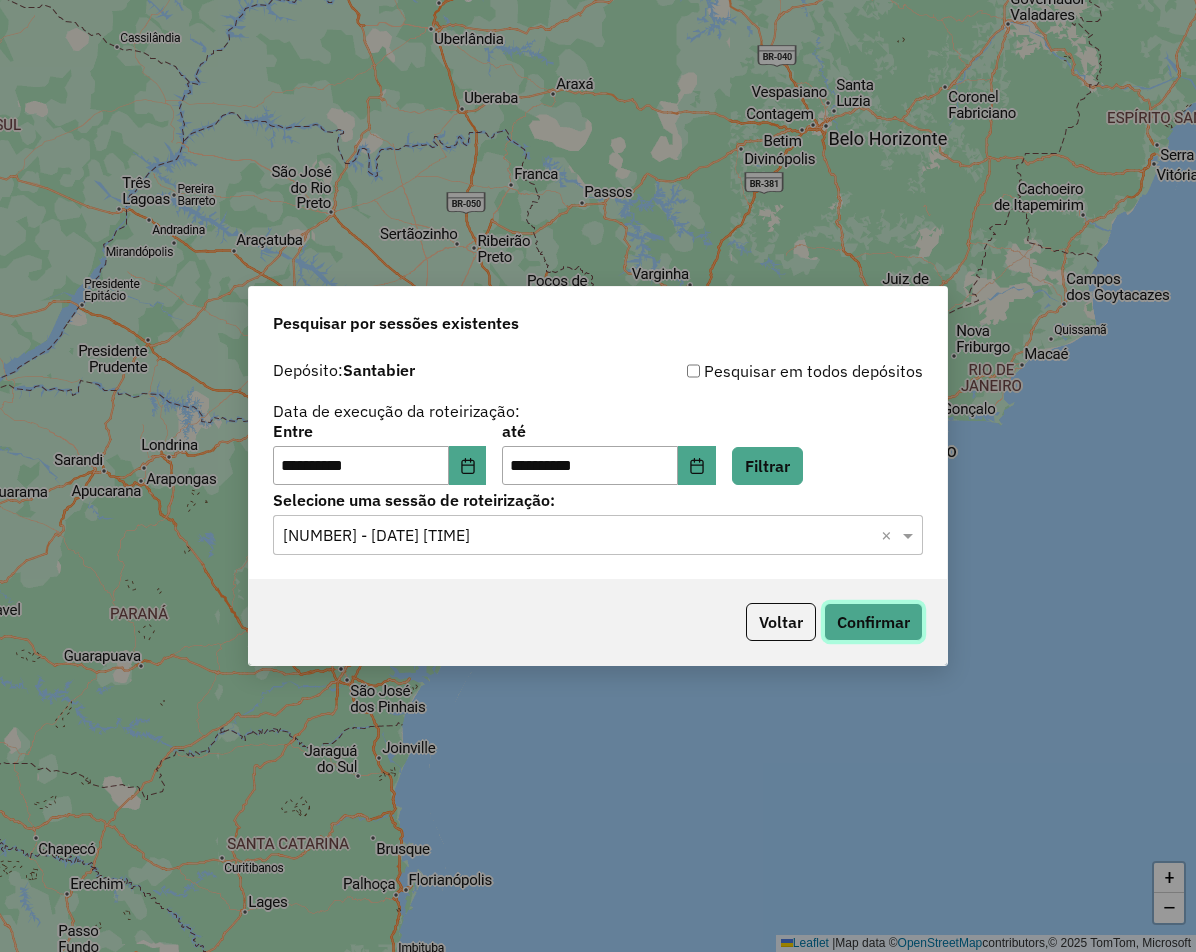 click on "Confirmar" 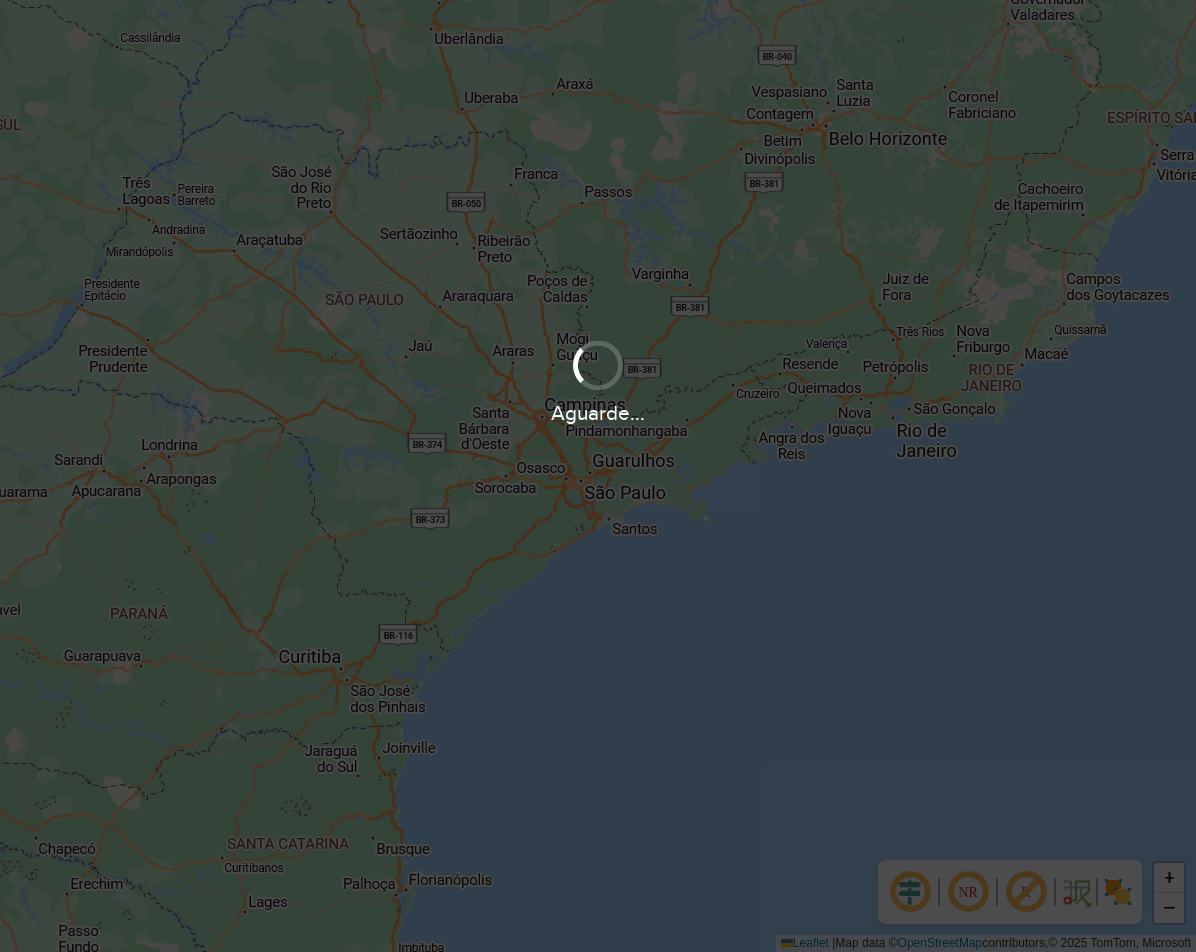scroll, scrollTop: 0, scrollLeft: 0, axis: both 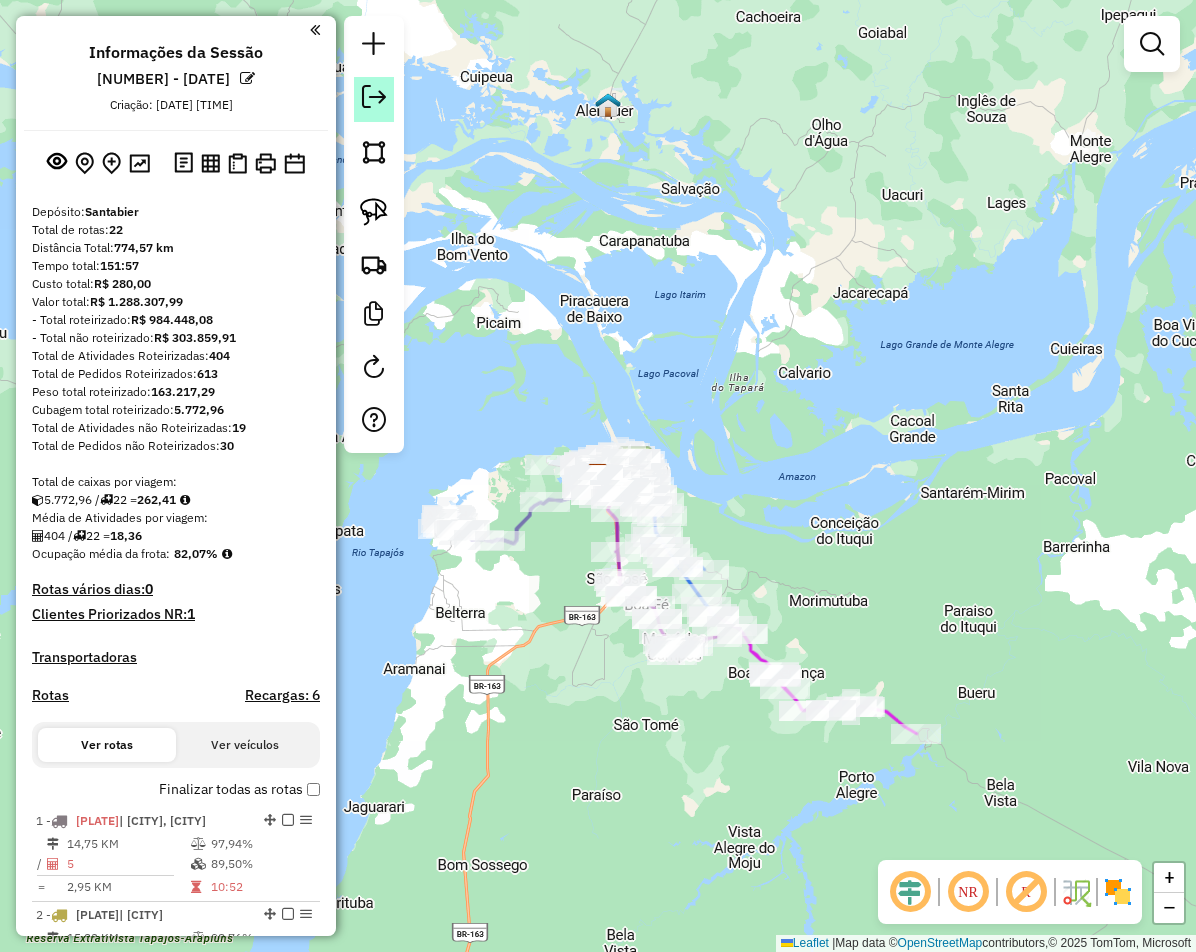 click 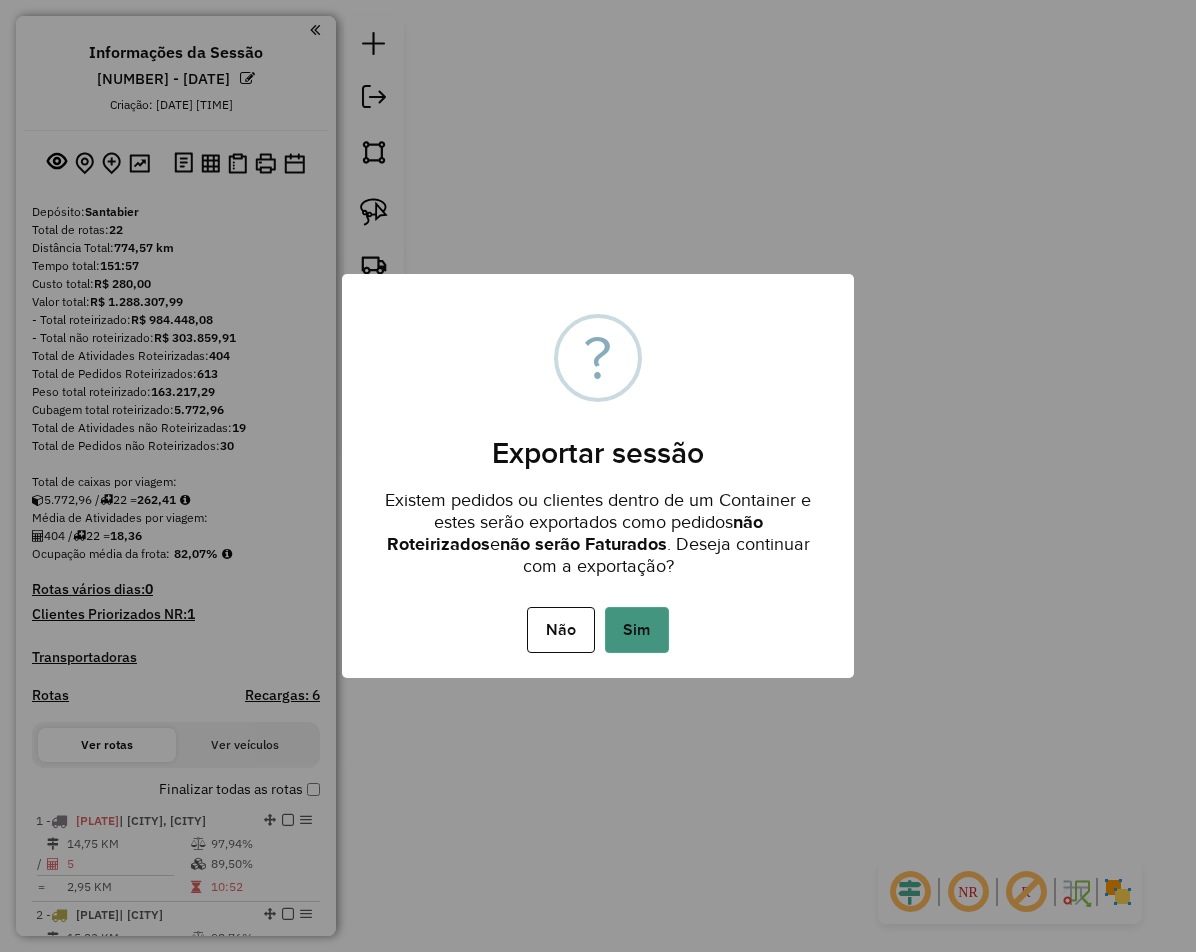 click on "Sim" at bounding box center [637, 630] 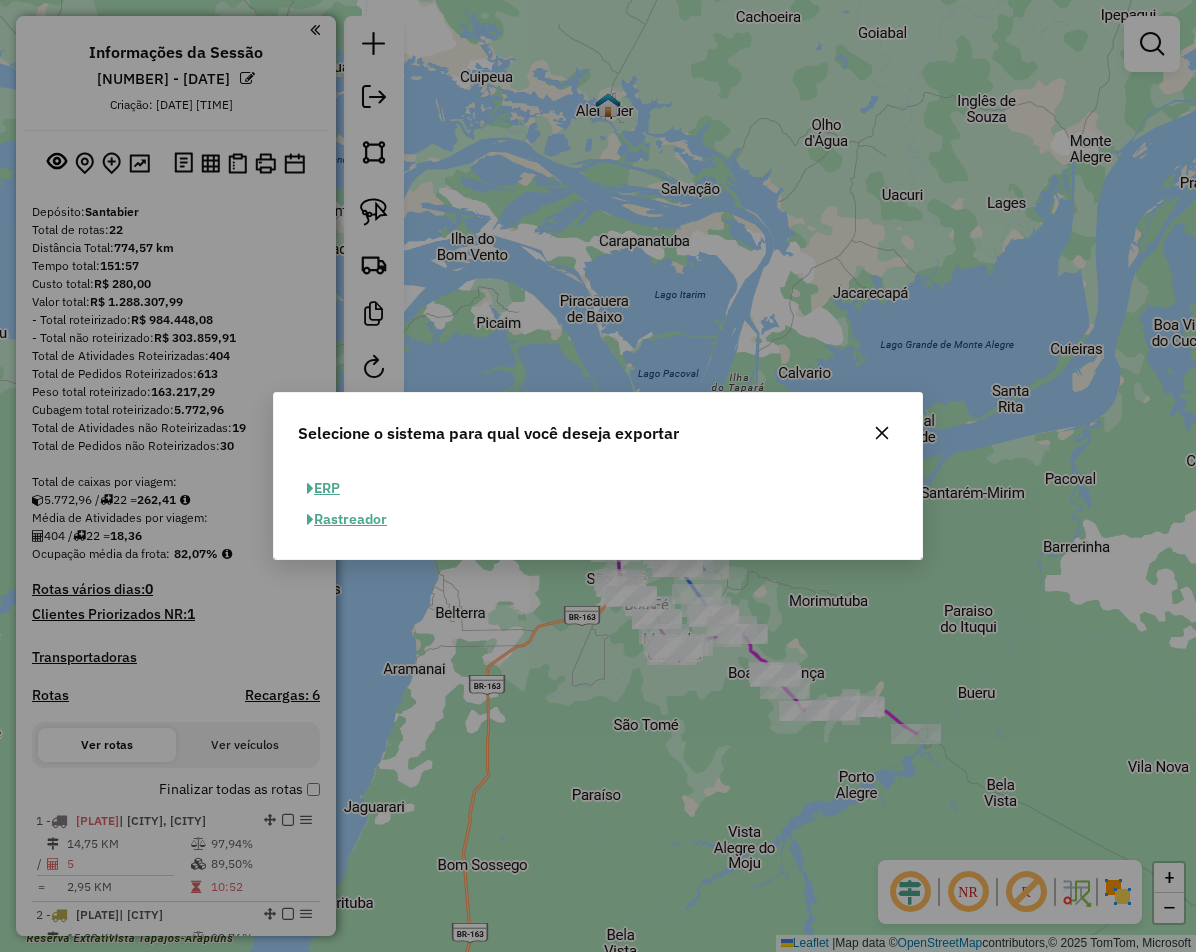 click on "ERP" 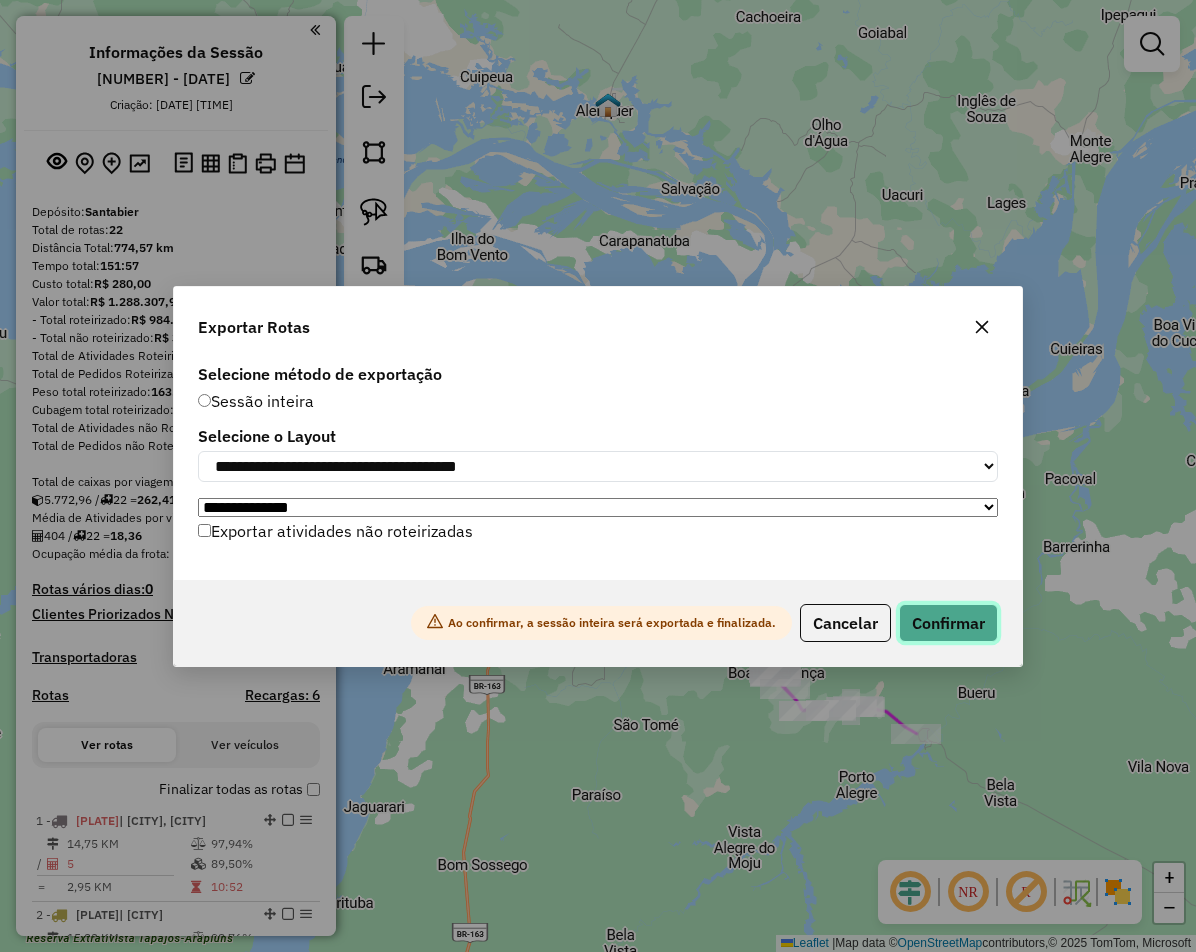 click on "Confirmar" 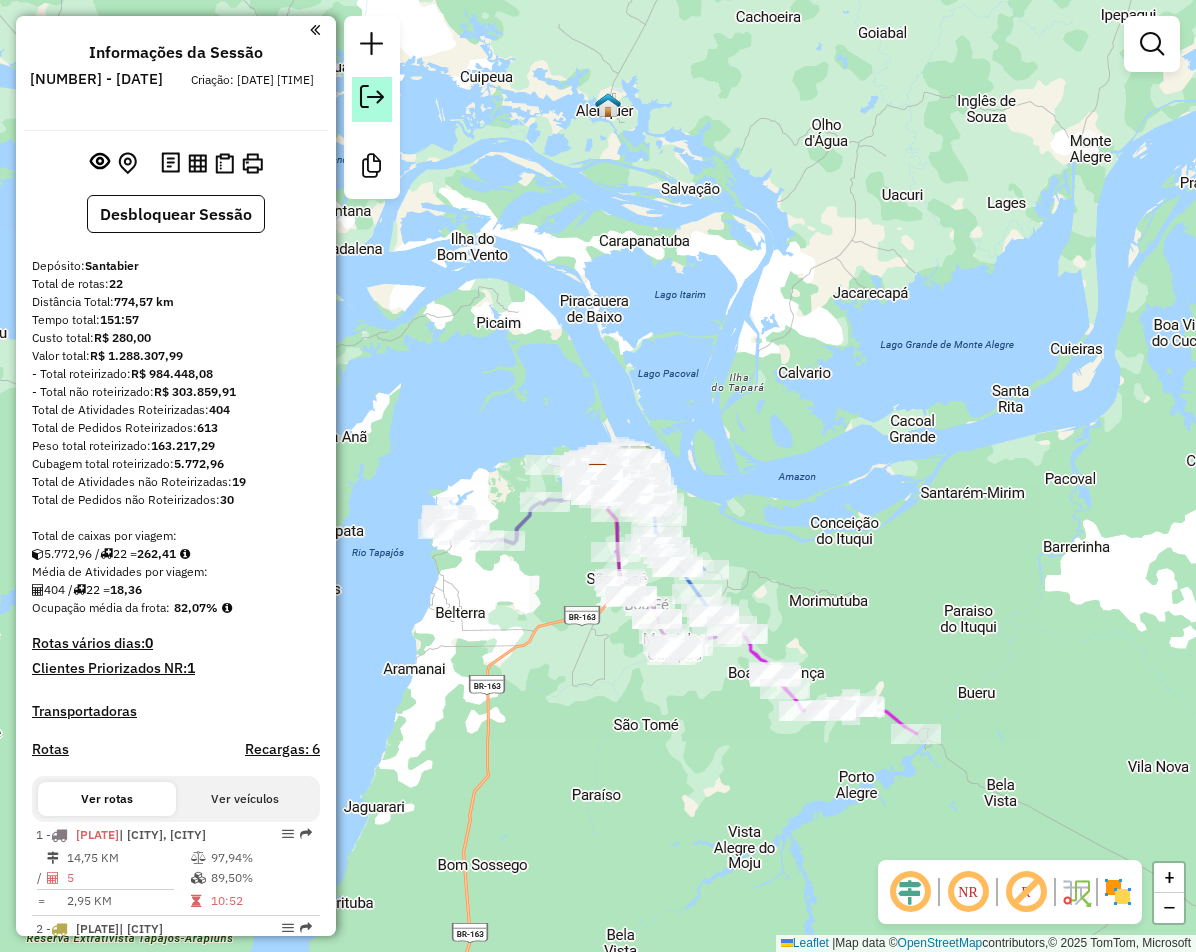 click 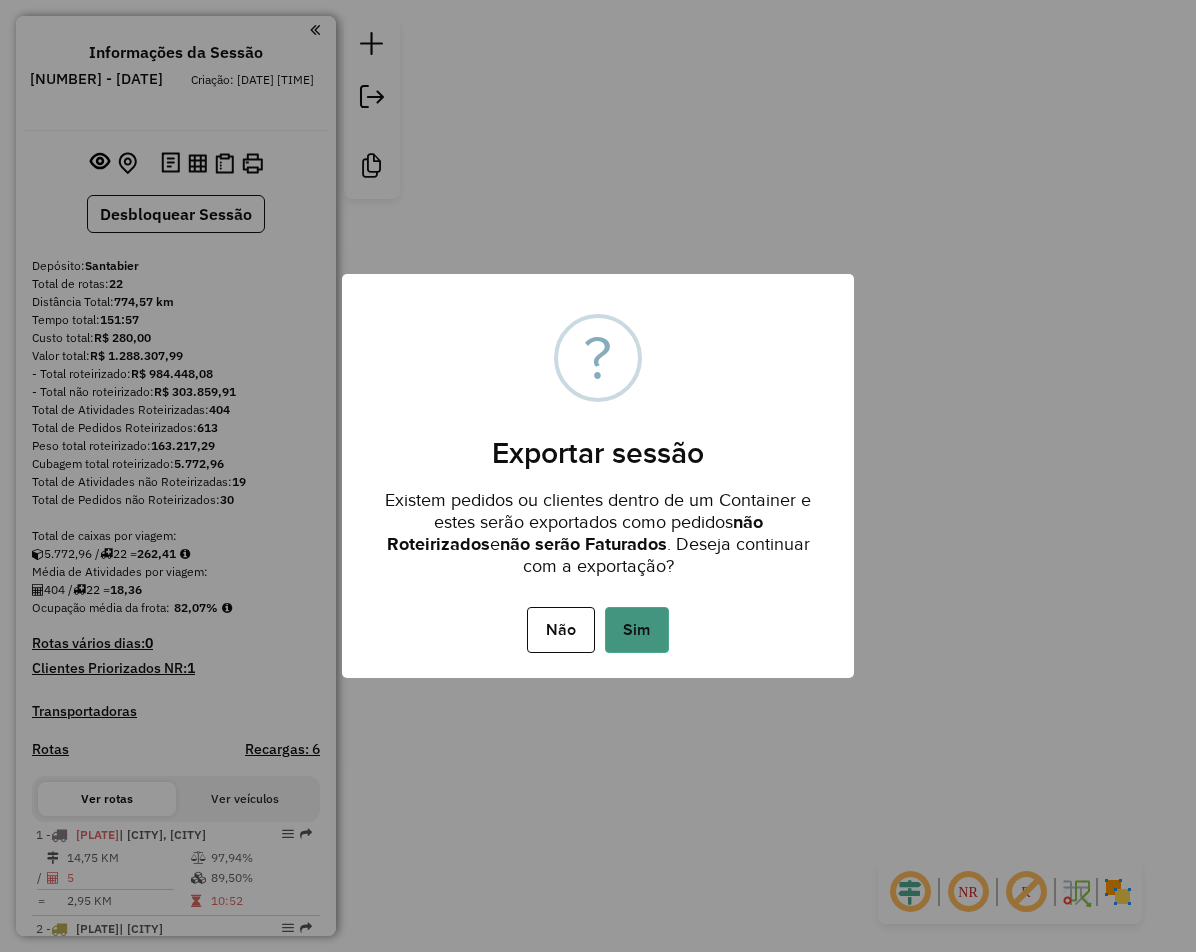 click on "Sim" at bounding box center (637, 630) 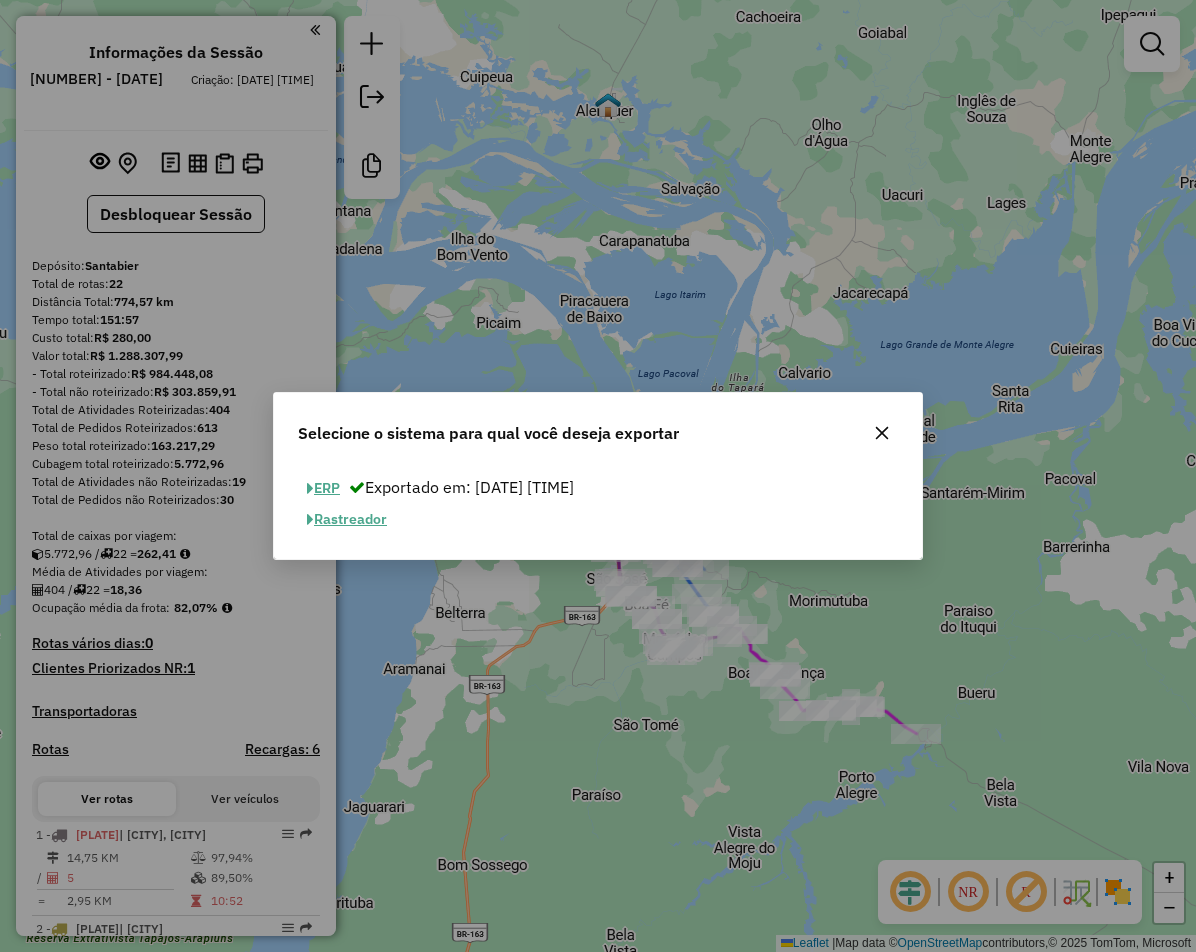 click 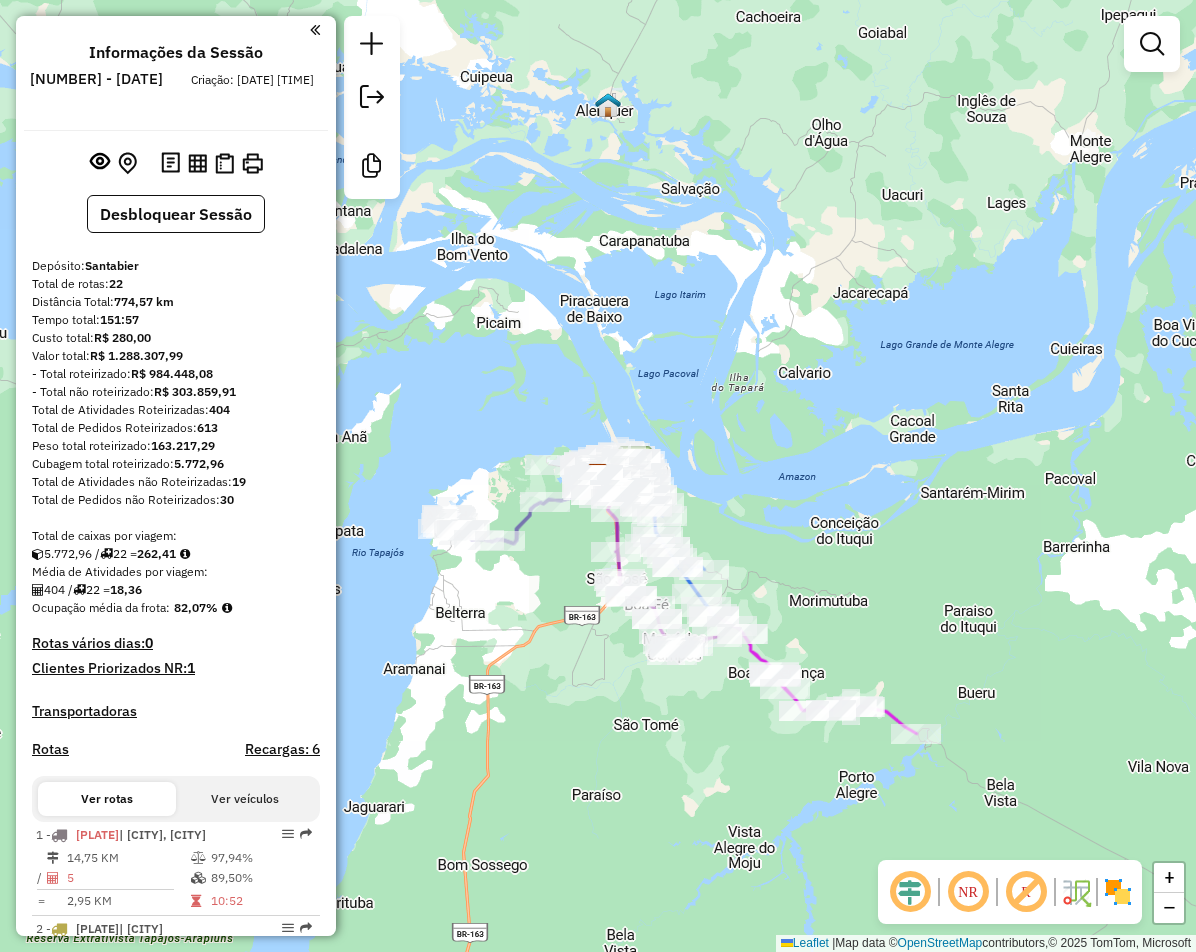click on "Janela de atendimento Grade de atendimento Capacidade Transportadoras Veículos Cliente Pedidos  Rotas Selecione os dias de semana para filtrar as janelas de atendimento  Seg   Ter   Qua   Qui   Sex   Sáb   Dom  Informe o período da janela de atendimento: De: Até:  Filtrar exatamente a janela do cliente  Considerar janela de atendimento padrão  Selecione os dias de semana para filtrar as grades de atendimento  Seg   Ter   Qua   Qui   Sex   Sáb   Dom   Considerar clientes sem dia de atendimento cadastrado  Clientes fora do dia de atendimento selecionado Filtrar as atividades entre os valores definidos abaixo:  Peso mínimo:   Peso máximo:   Cubagem mínima:   Cubagem máxima:   De:   Até:  Filtrar as atividades entre o tempo de atendimento definido abaixo:  De:   Até:   Considerar capacidade total dos clientes não roteirizados Transportadora: Selecione um ou mais itens Tipo de veículo: Selecione um ou mais itens Veículo: Selecione um ou mais itens Motorista: Selecione um ou mais itens Nome: Rótulo:" 